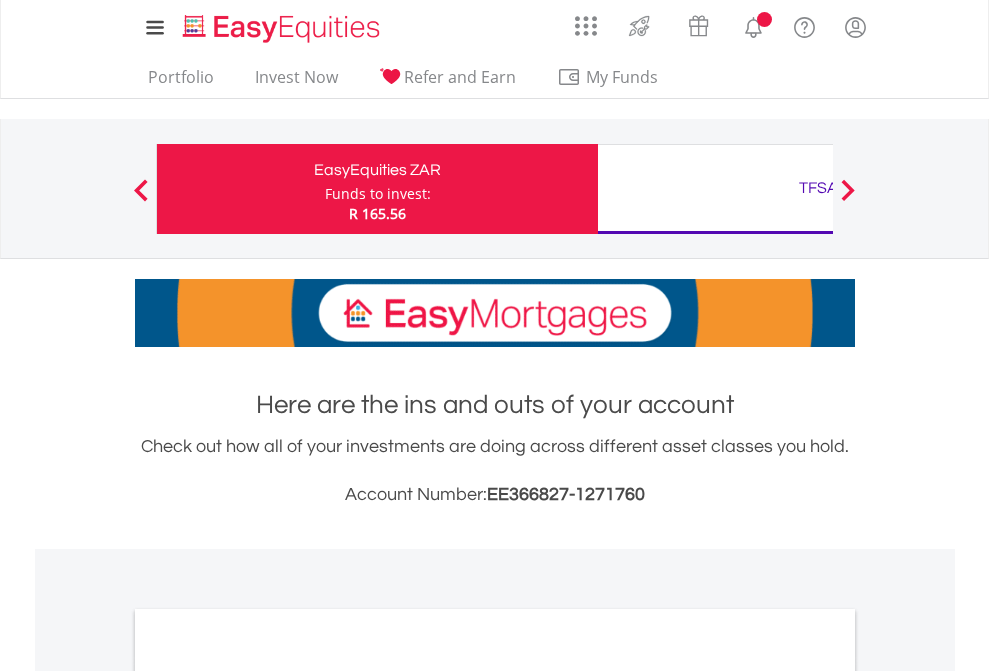 scroll, scrollTop: 0, scrollLeft: 0, axis: both 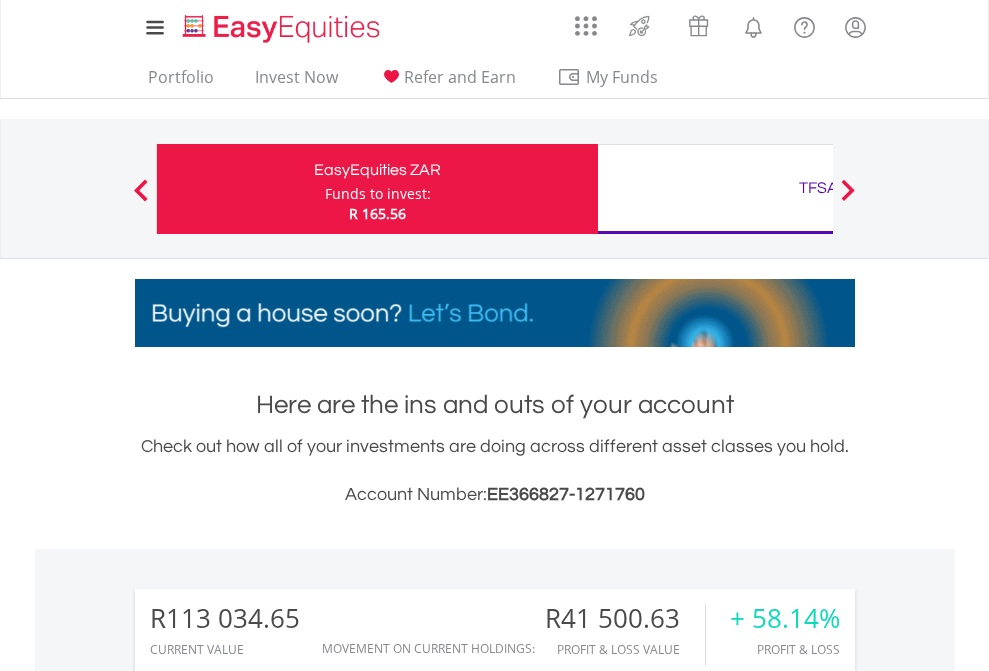 click on "Funds to invest:" at bounding box center [378, 194] 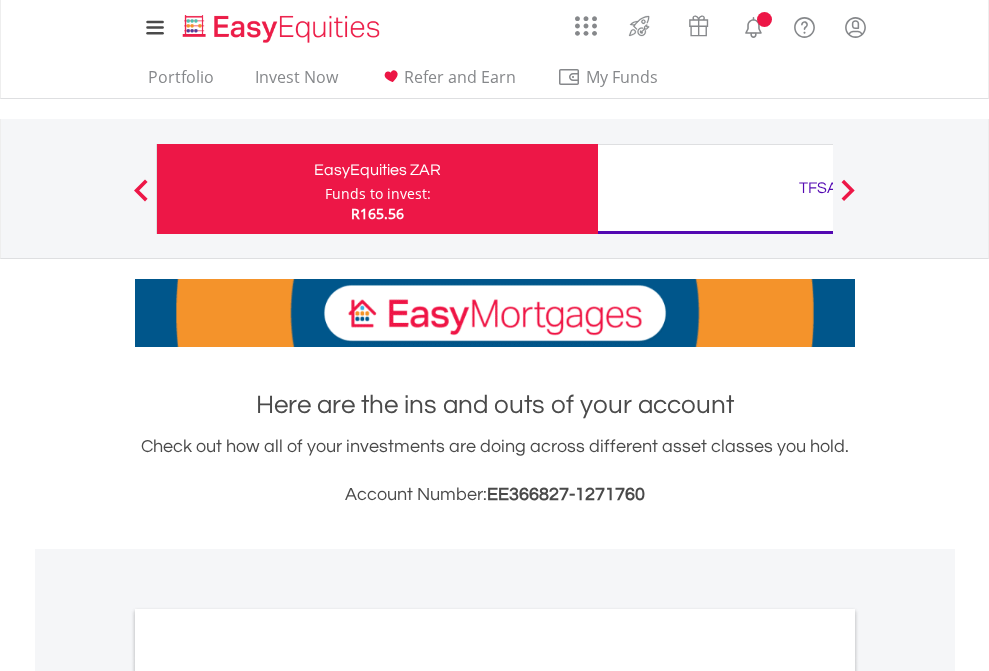 scroll, scrollTop: 0, scrollLeft: 0, axis: both 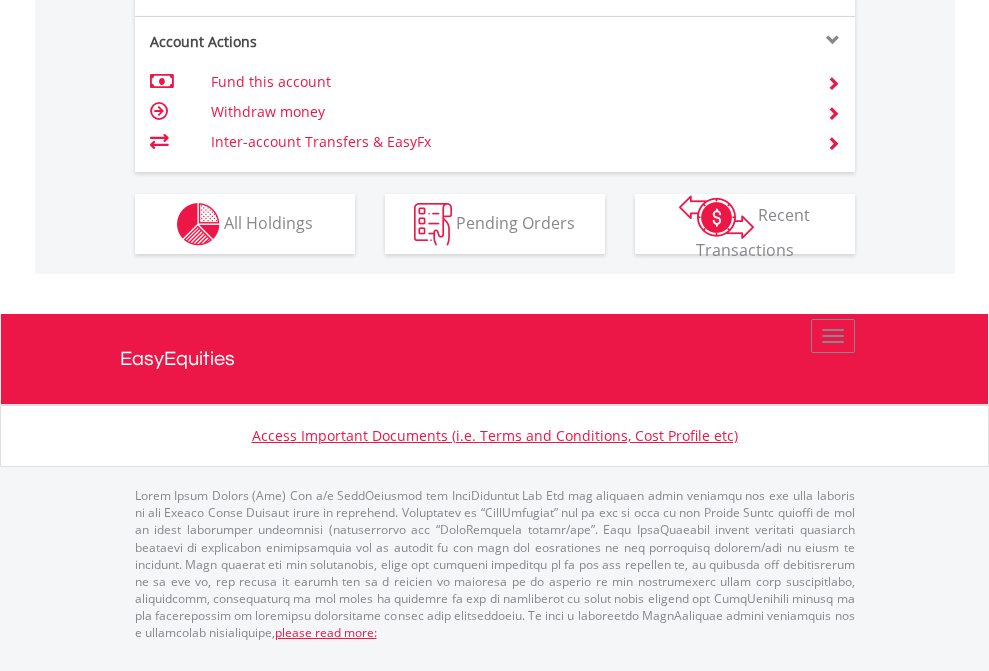 click on "Investment types" at bounding box center (706, -337) 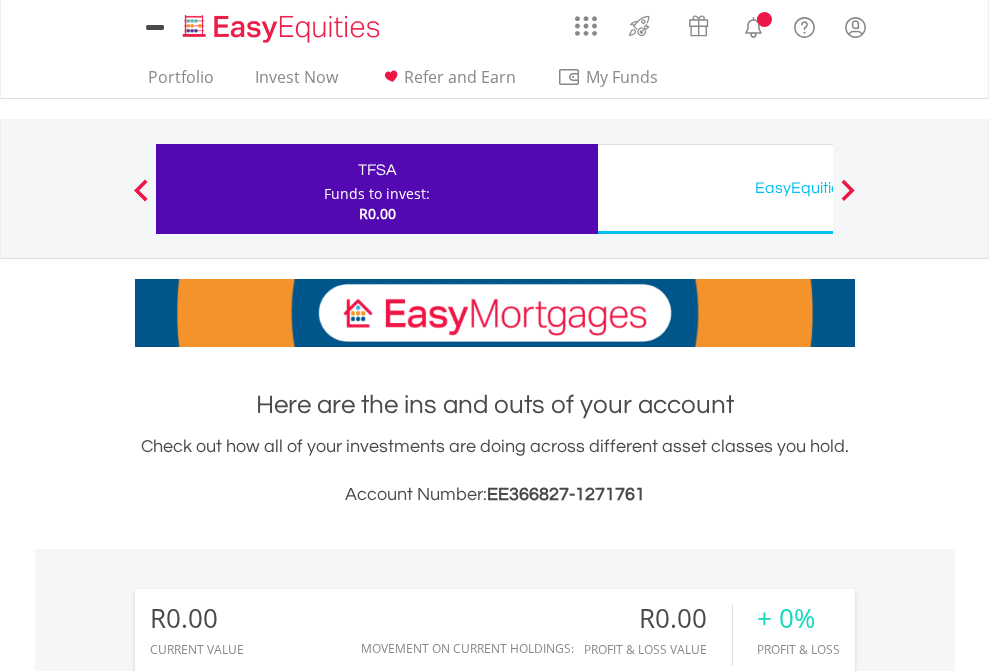 scroll, scrollTop: 0, scrollLeft: 0, axis: both 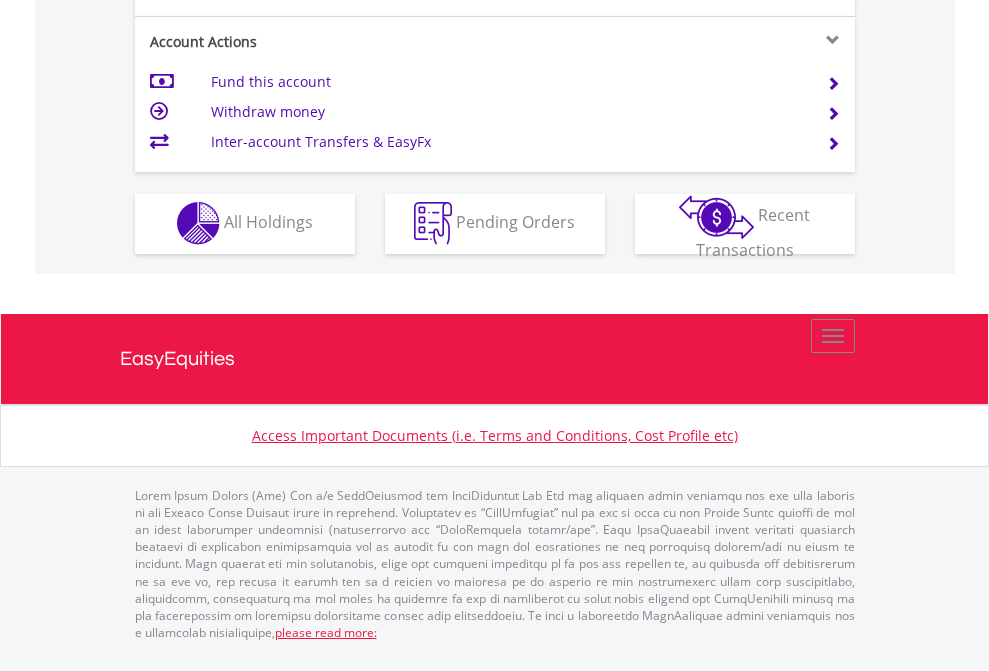 click on "Investment types" at bounding box center (706, -353) 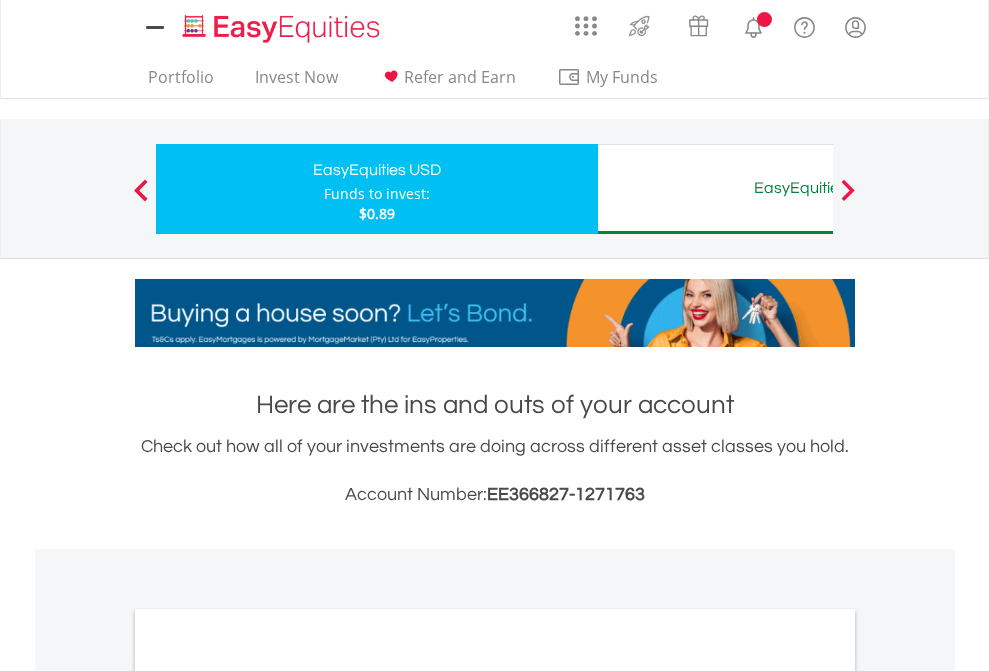 scroll, scrollTop: 0, scrollLeft: 0, axis: both 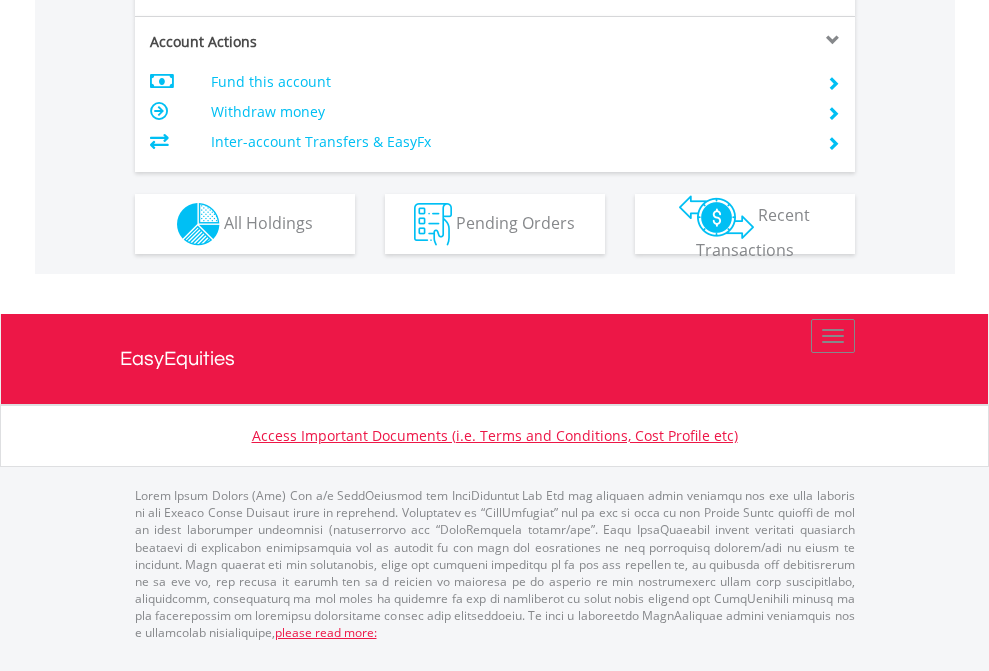 click on "Investment types" at bounding box center (706, -337) 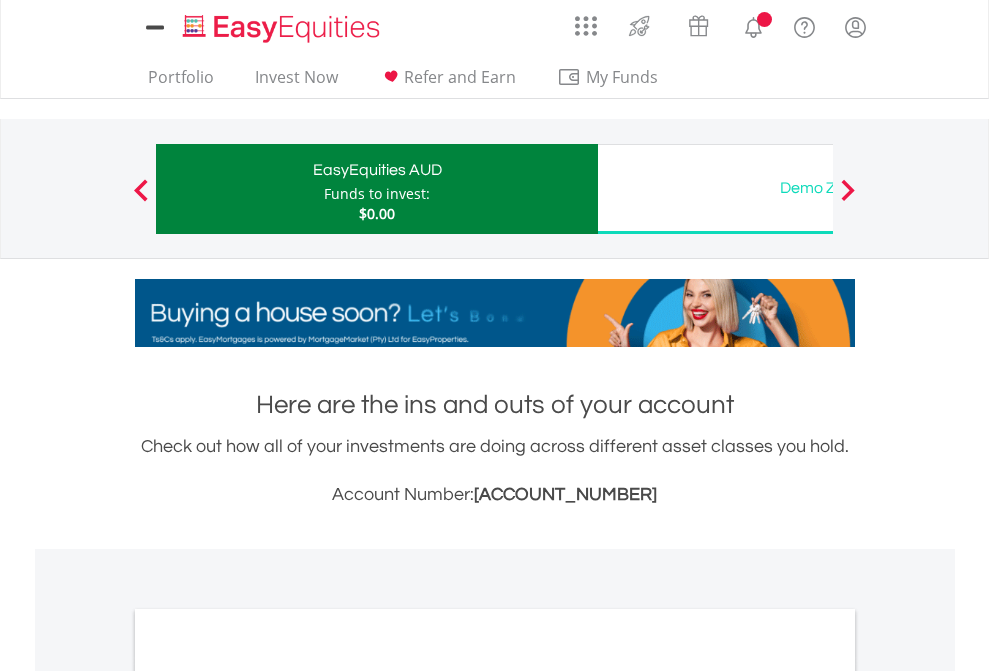 scroll, scrollTop: 0, scrollLeft: 0, axis: both 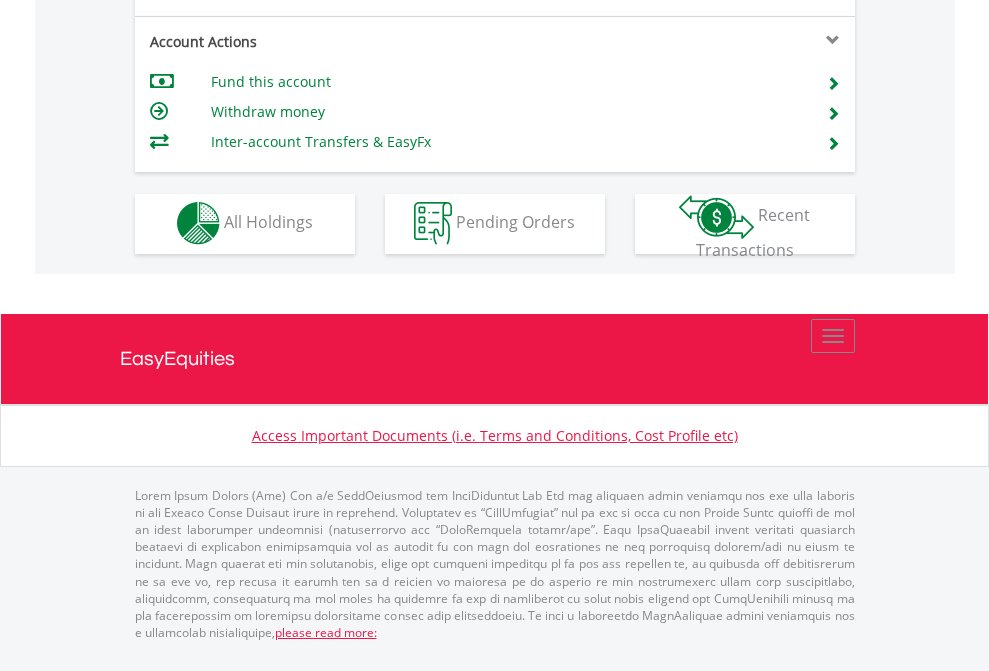 click on "Investment types" at bounding box center (706, -353) 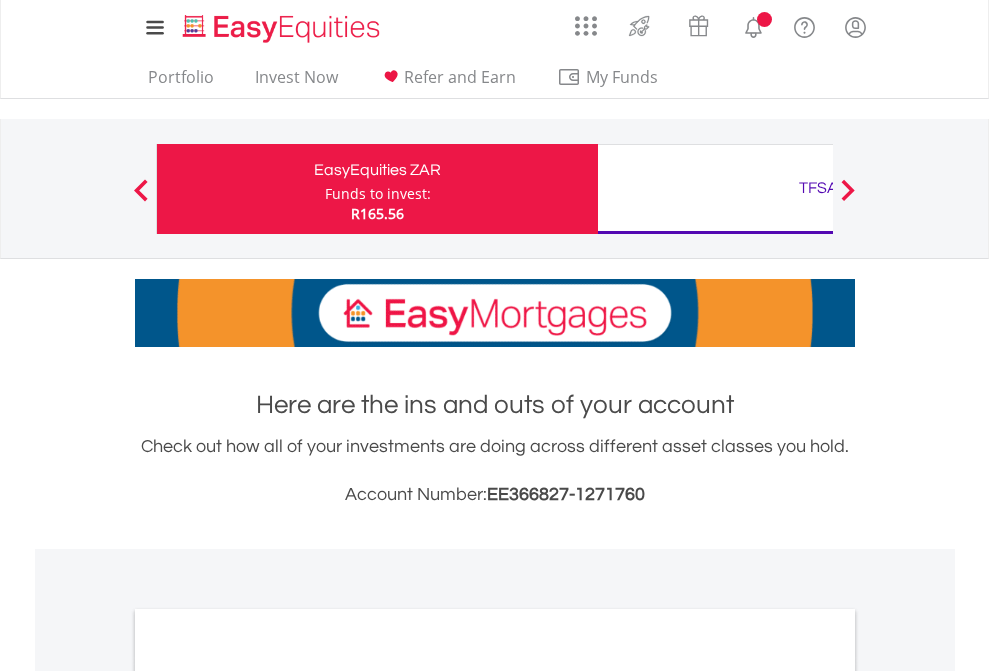 scroll, scrollTop: 1202, scrollLeft: 0, axis: vertical 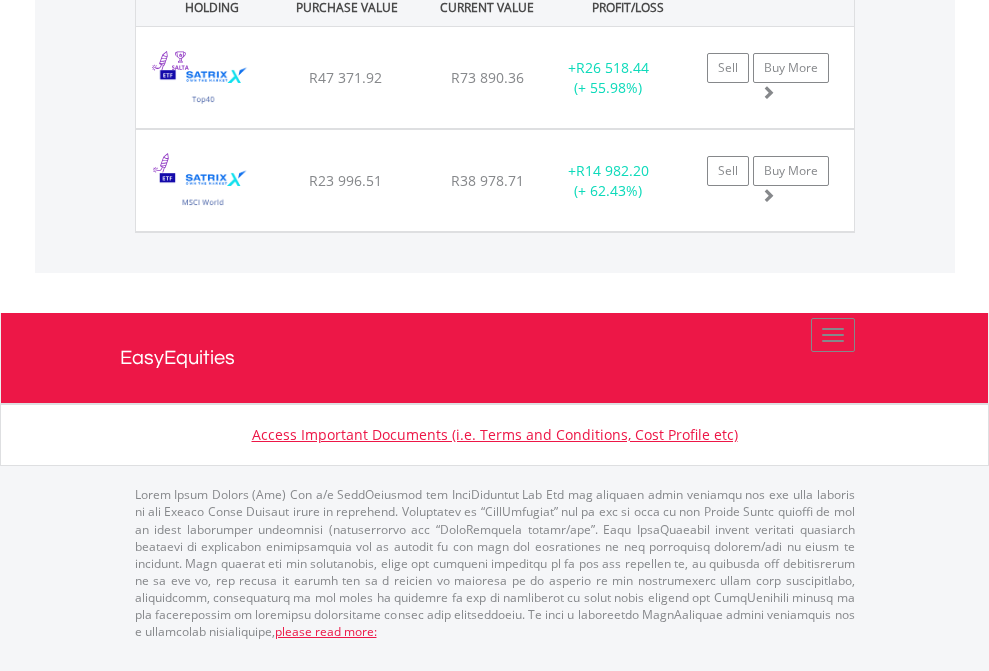 click on "TFSA" at bounding box center (818, -1522) 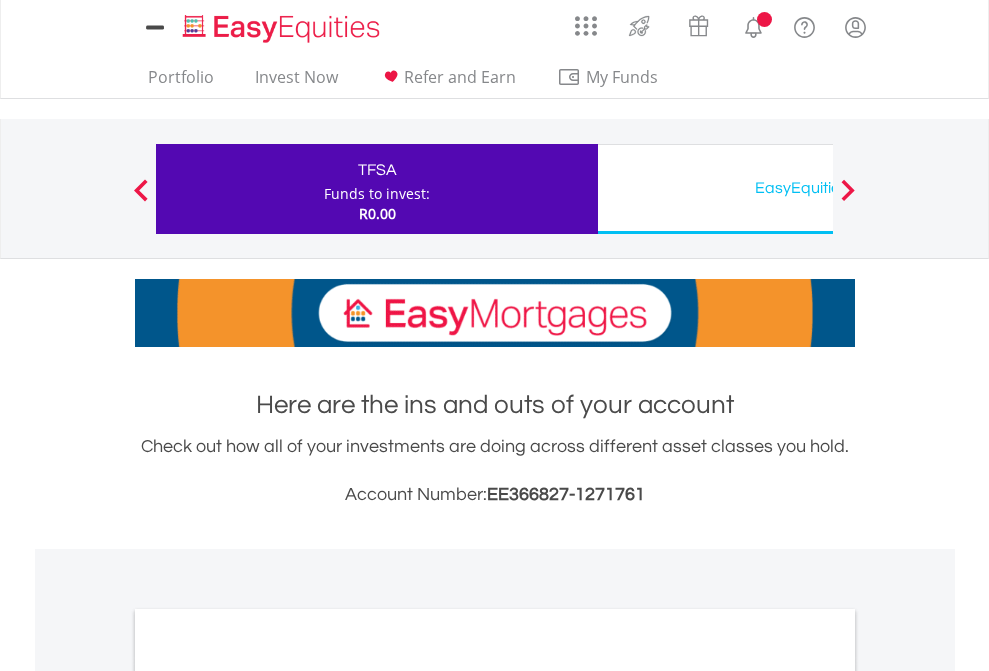 scroll, scrollTop: 0, scrollLeft: 0, axis: both 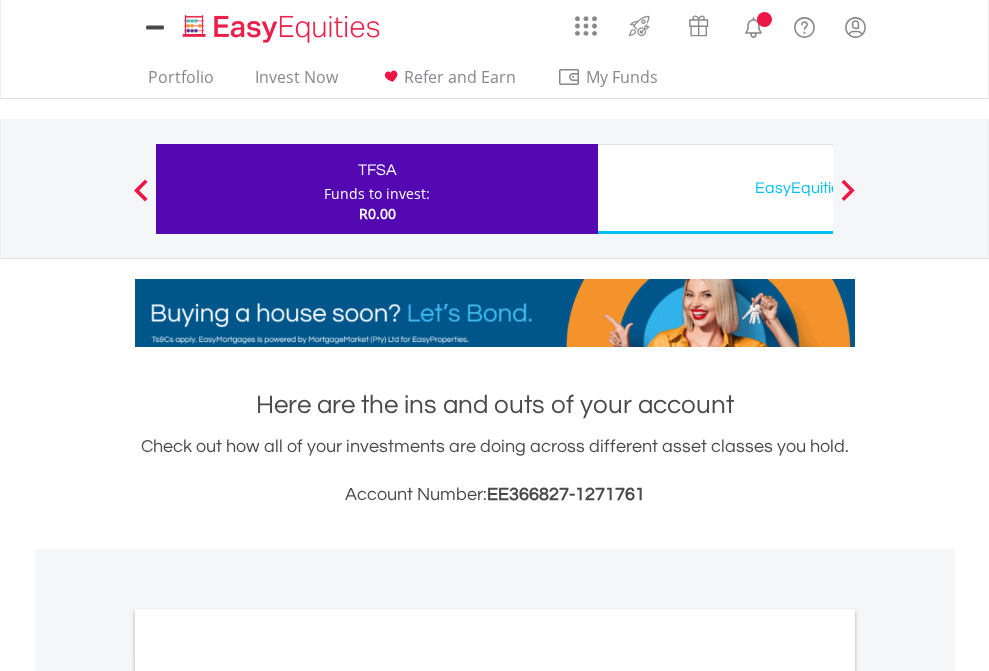click on "All Holdings" at bounding box center (268, 1096) 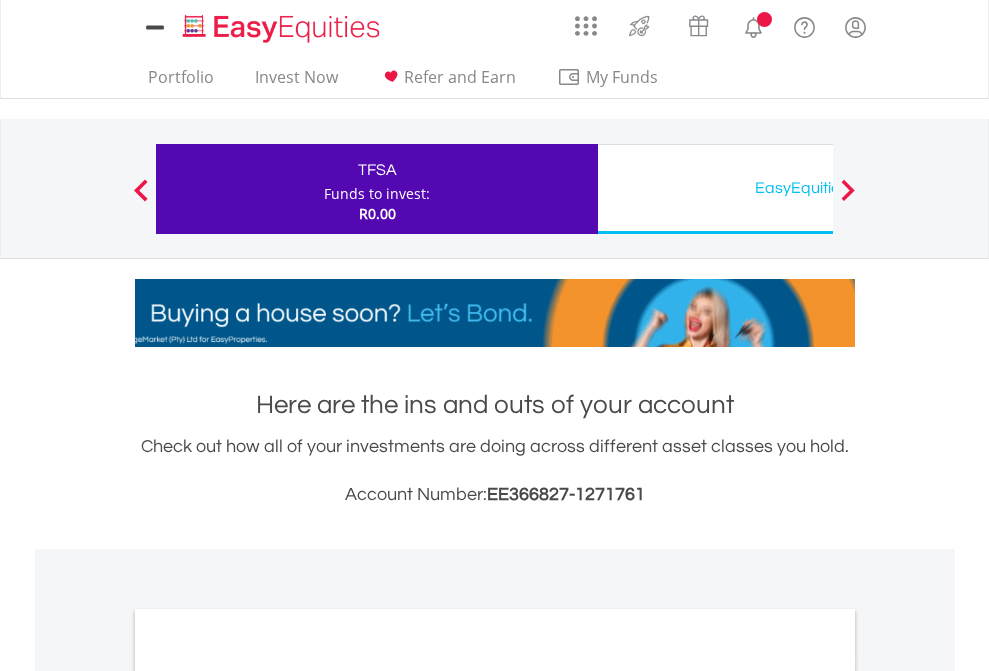 scroll, scrollTop: 1202, scrollLeft: 0, axis: vertical 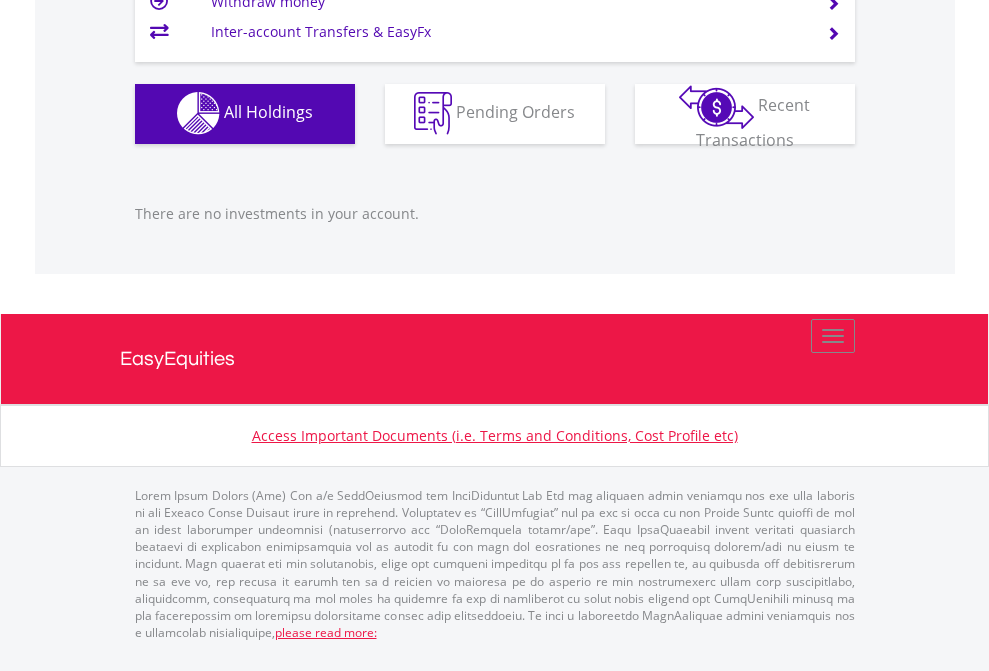 click on "EasyEquities USD" at bounding box center (818, -1142) 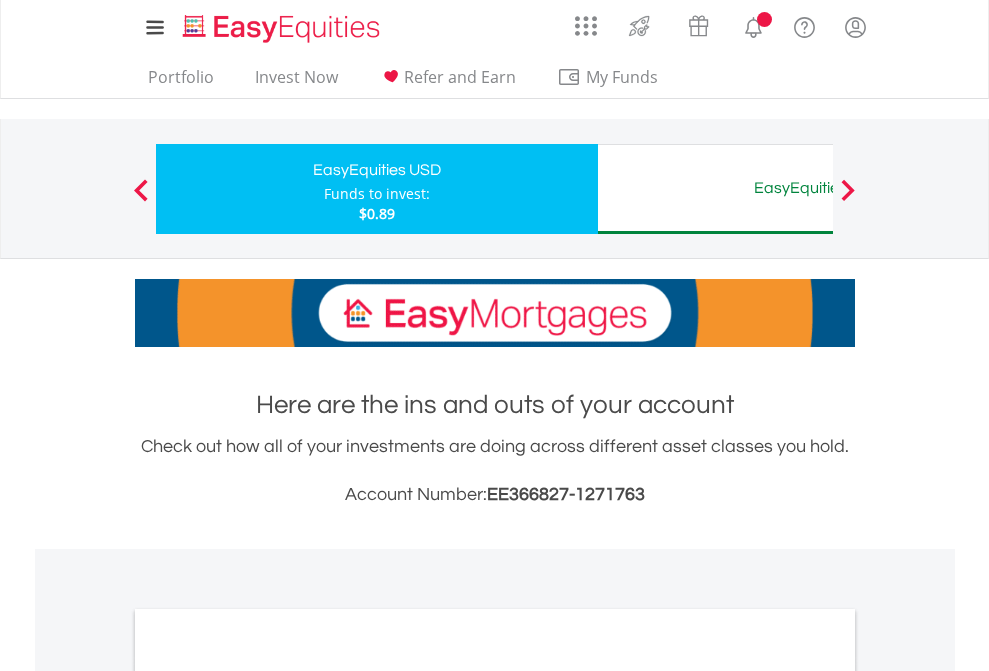 scroll, scrollTop: 0, scrollLeft: 0, axis: both 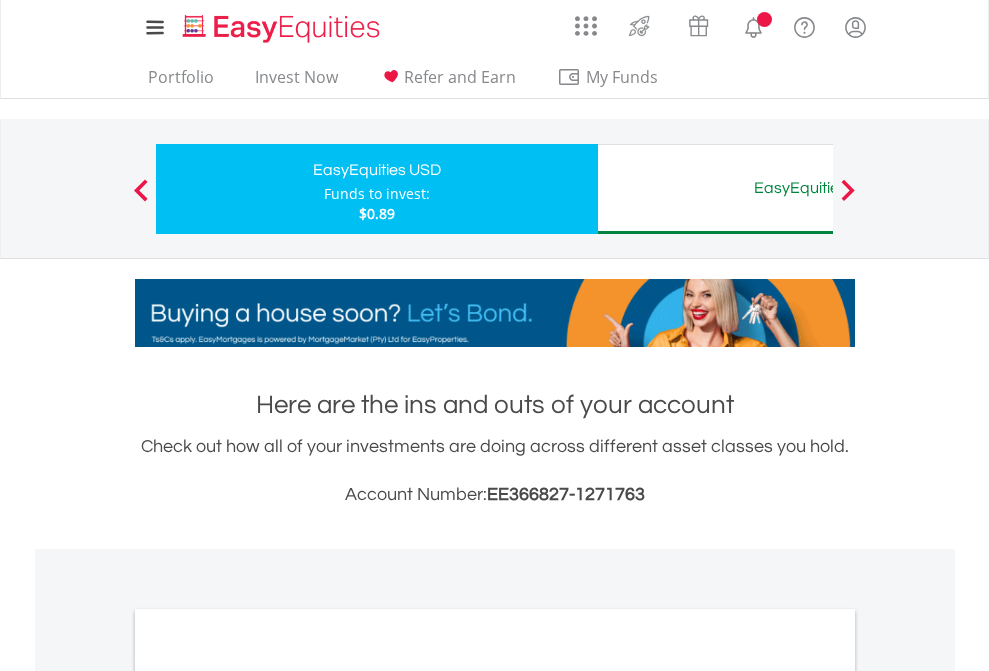 click on "All Holdings" at bounding box center [268, 1096] 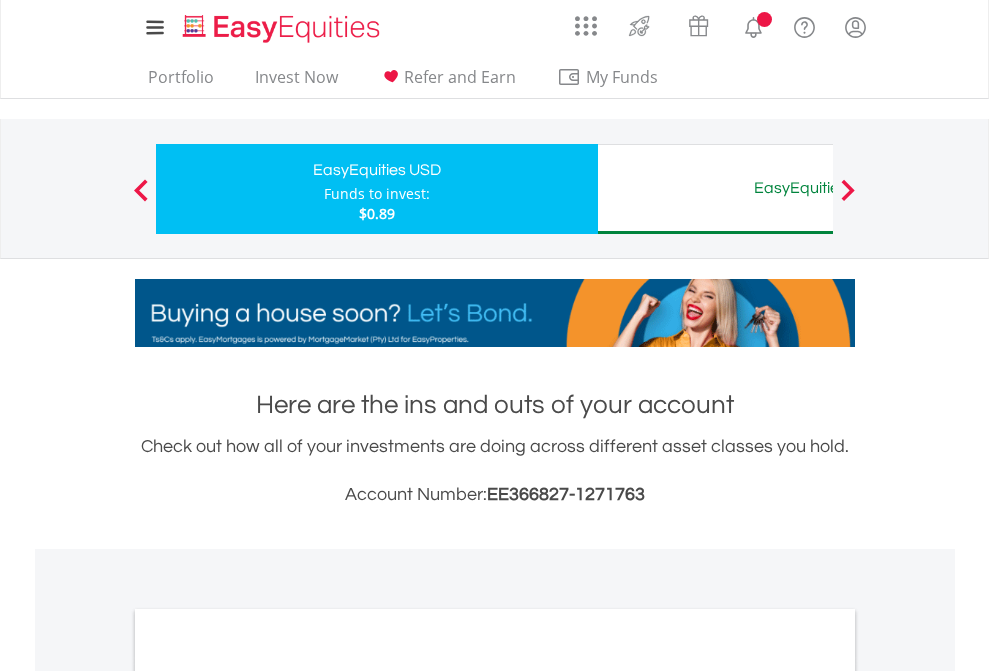 scroll, scrollTop: 1202, scrollLeft: 0, axis: vertical 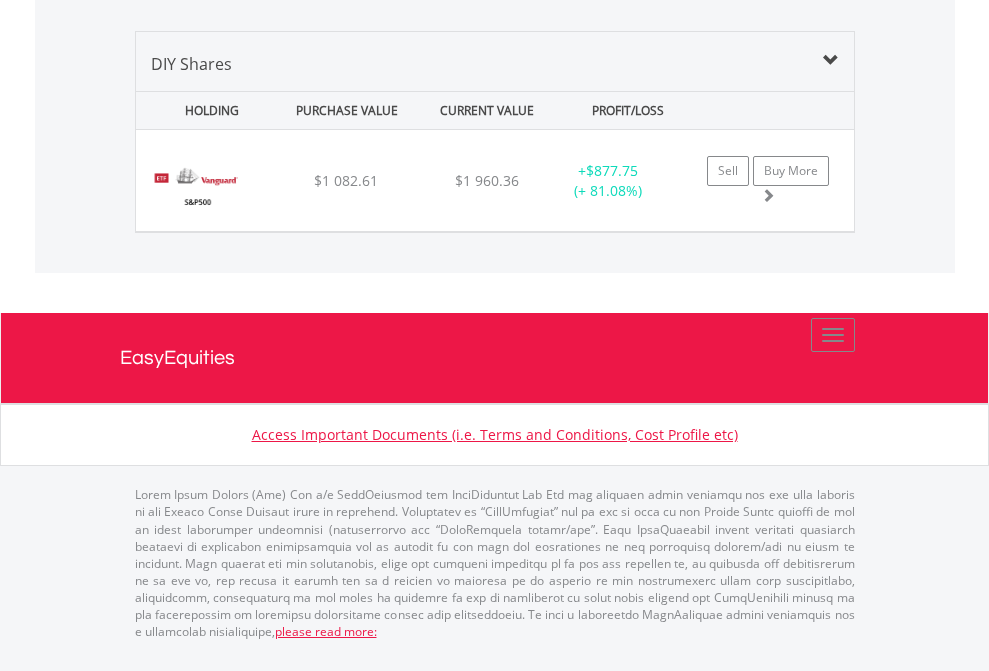 click on "EasyEquities AUD" at bounding box center (818, -1339) 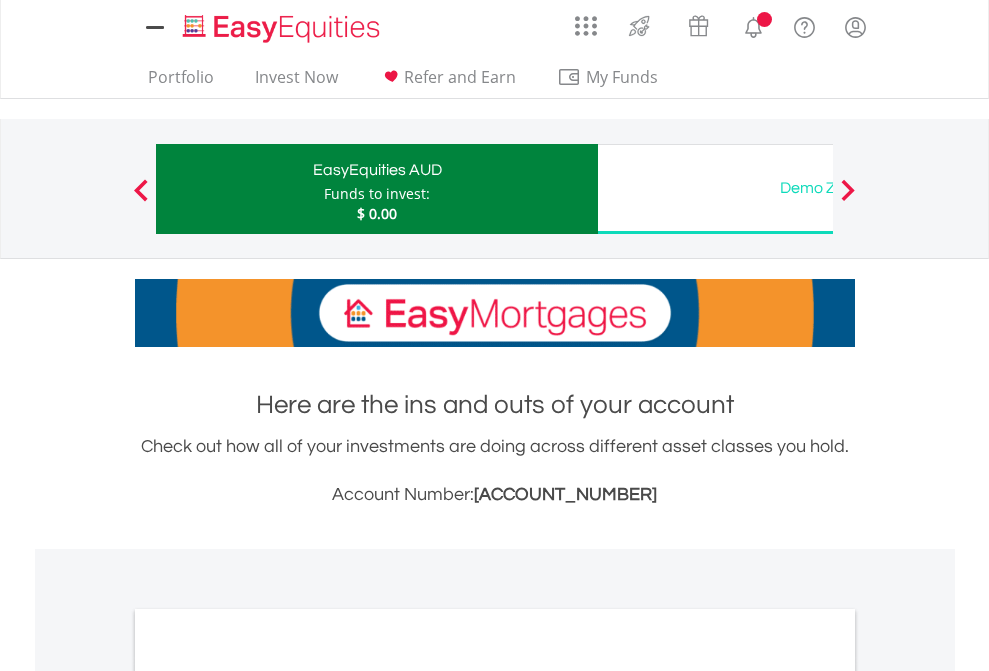 scroll, scrollTop: 0, scrollLeft: 0, axis: both 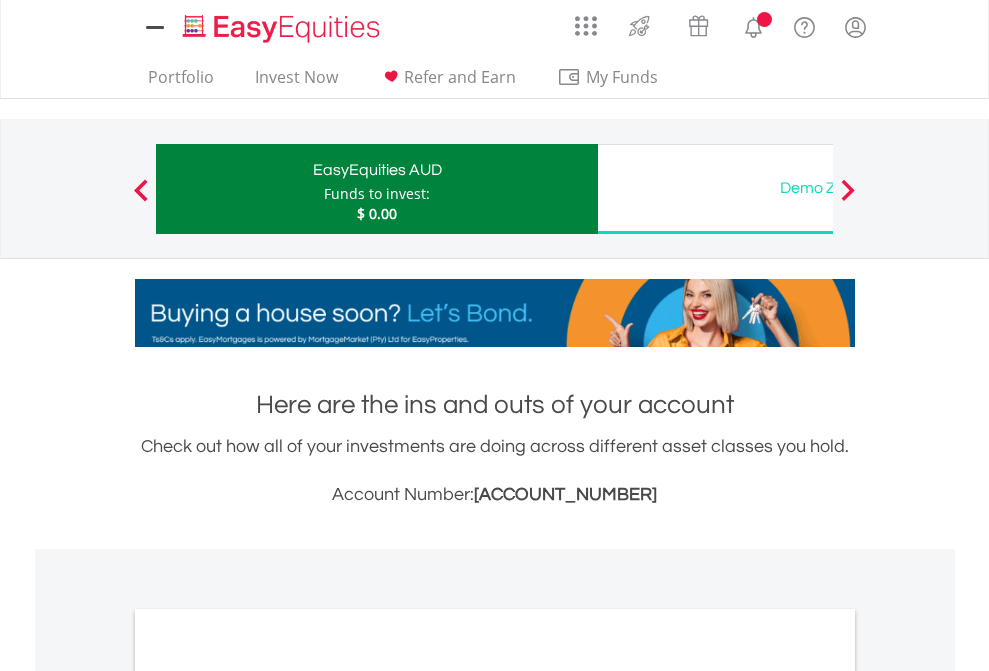 click on "All Holdings" at bounding box center (268, 1096) 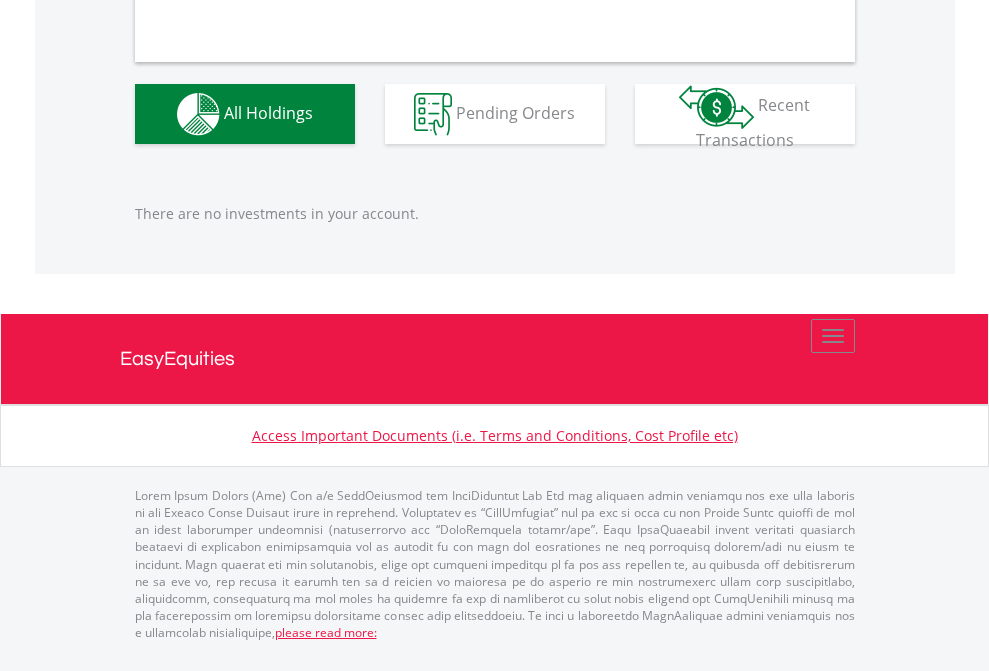 scroll, scrollTop: 1980, scrollLeft: 0, axis: vertical 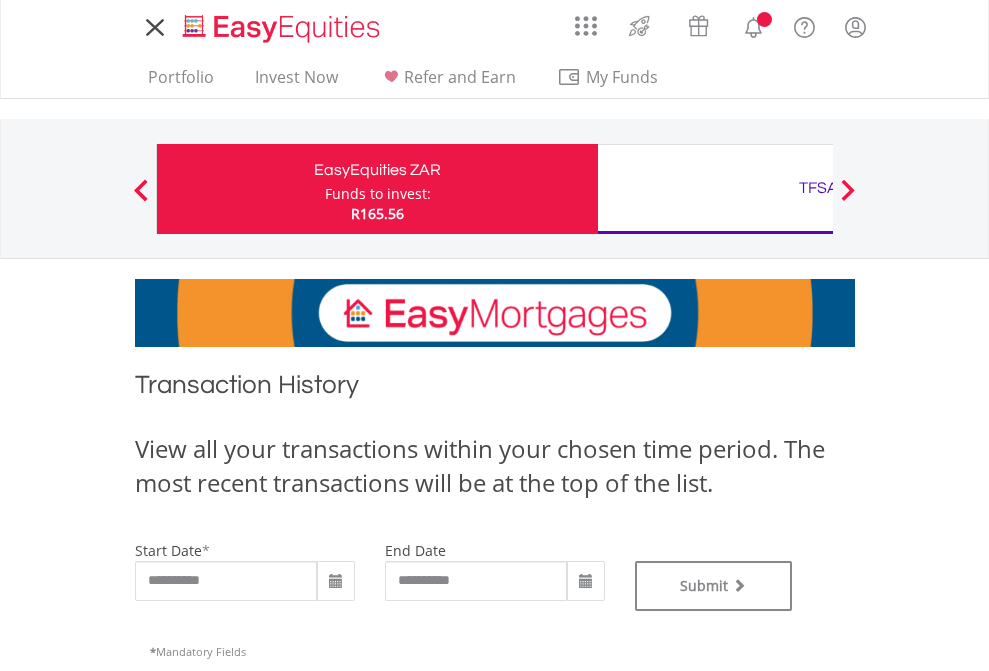 type on "**********" 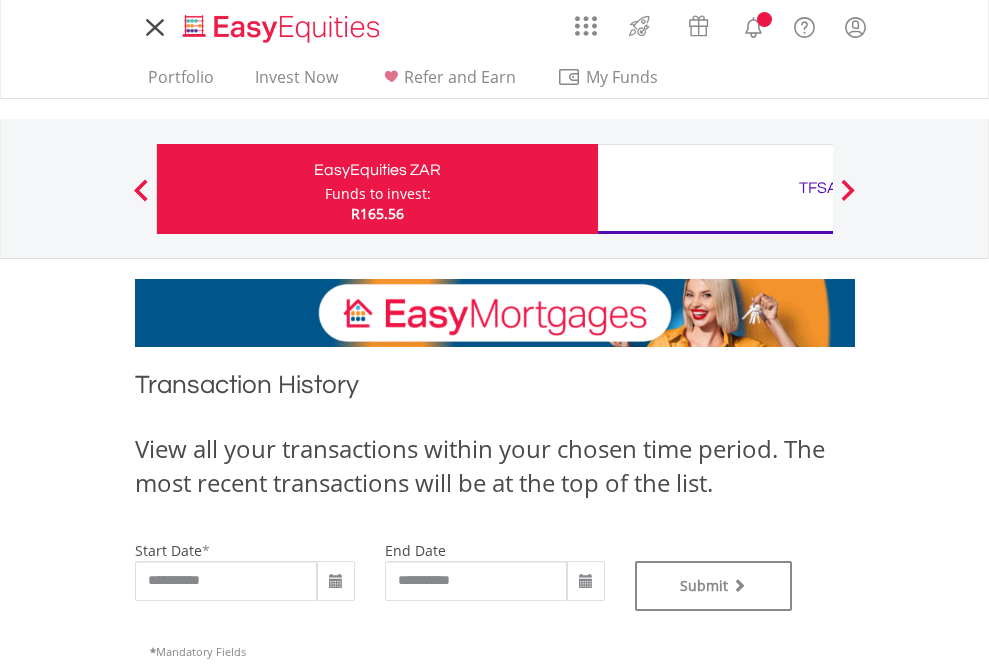 type on "**********" 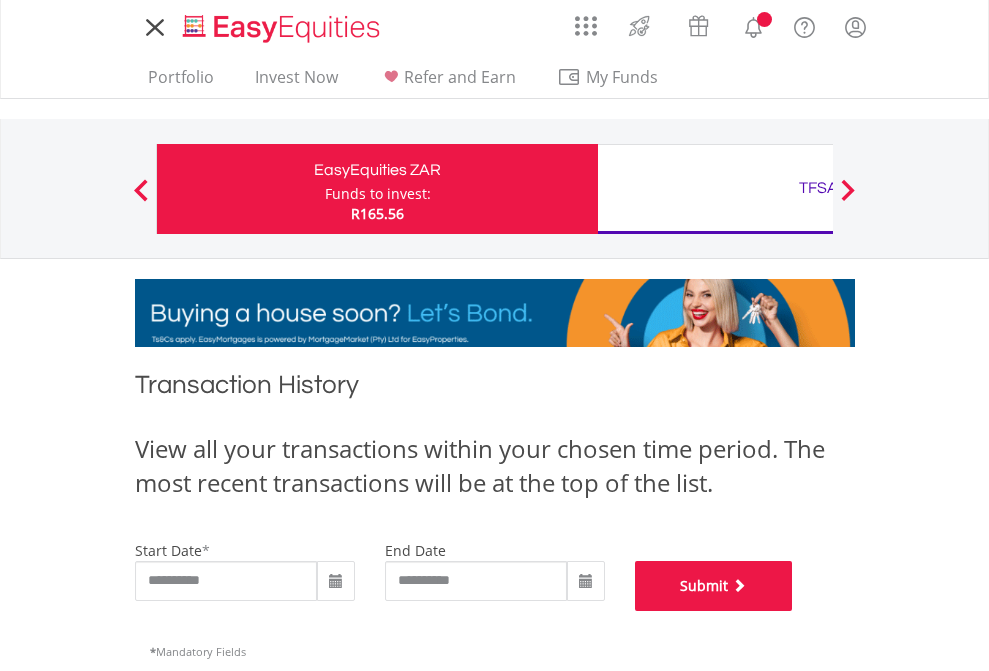 click on "Submit" at bounding box center [714, 586] 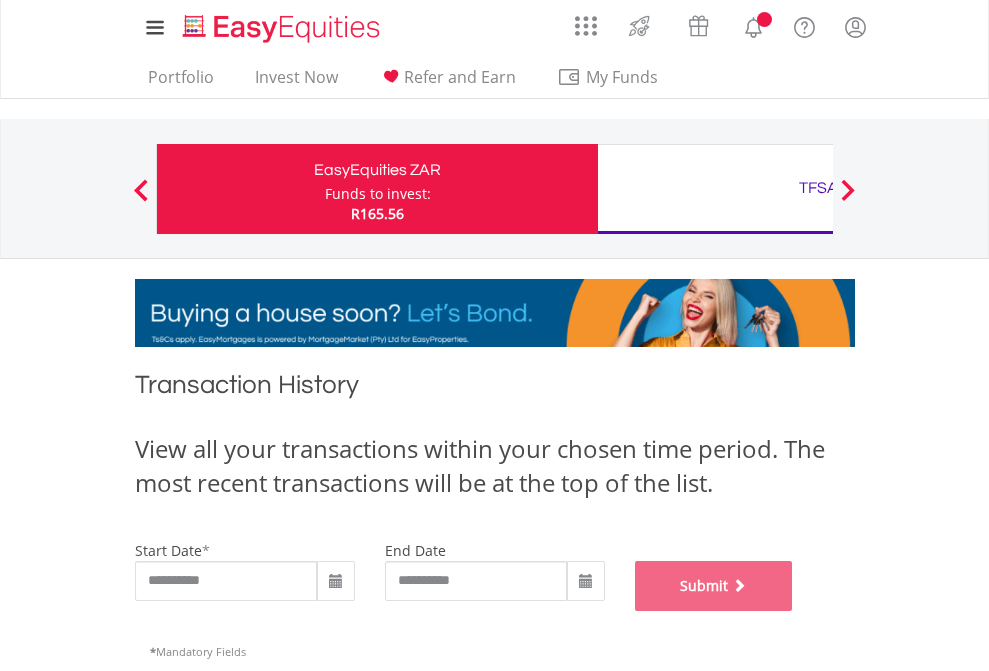scroll, scrollTop: 811, scrollLeft: 0, axis: vertical 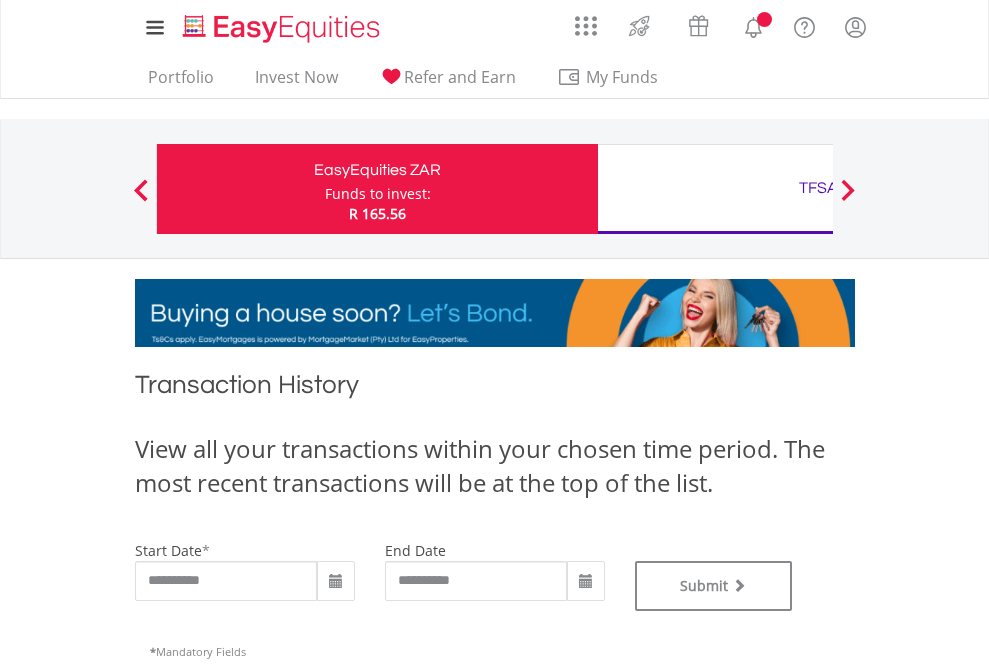 click on "TFSA" at bounding box center (818, 188) 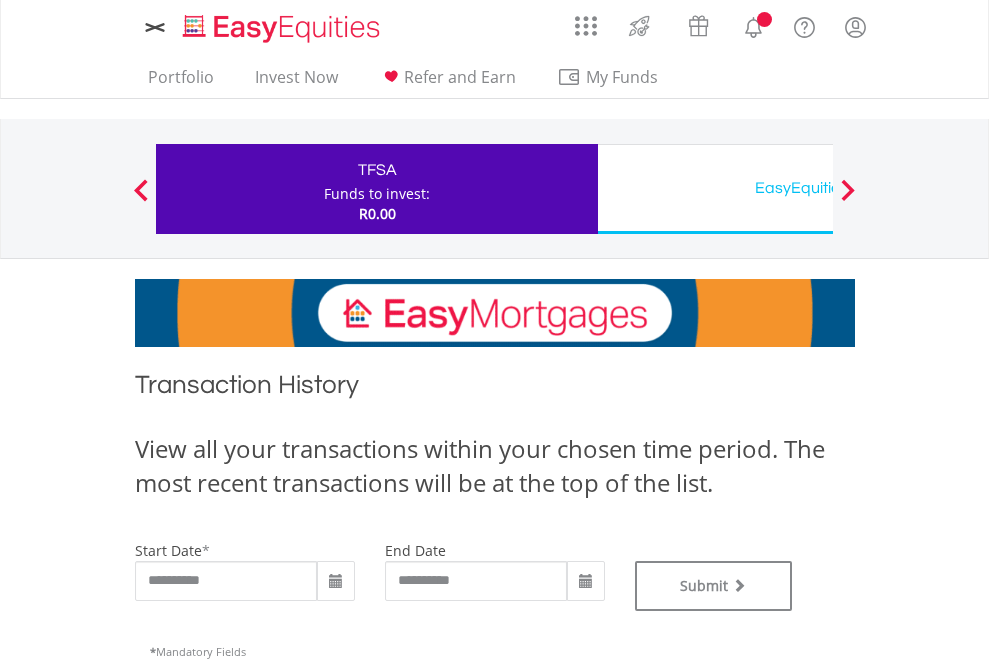 scroll, scrollTop: 0, scrollLeft: 0, axis: both 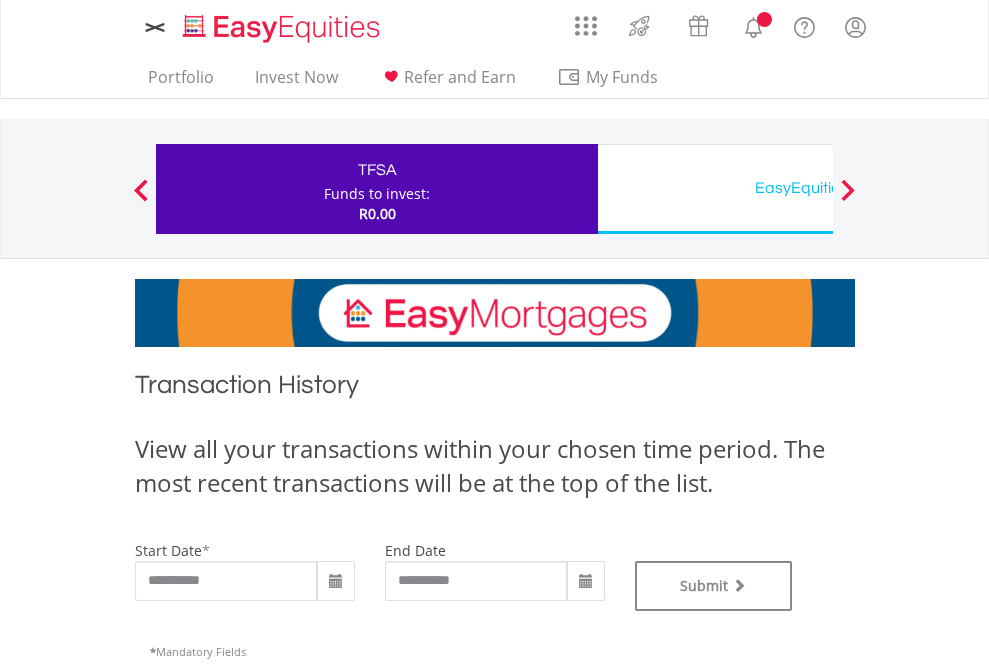 type on "**********" 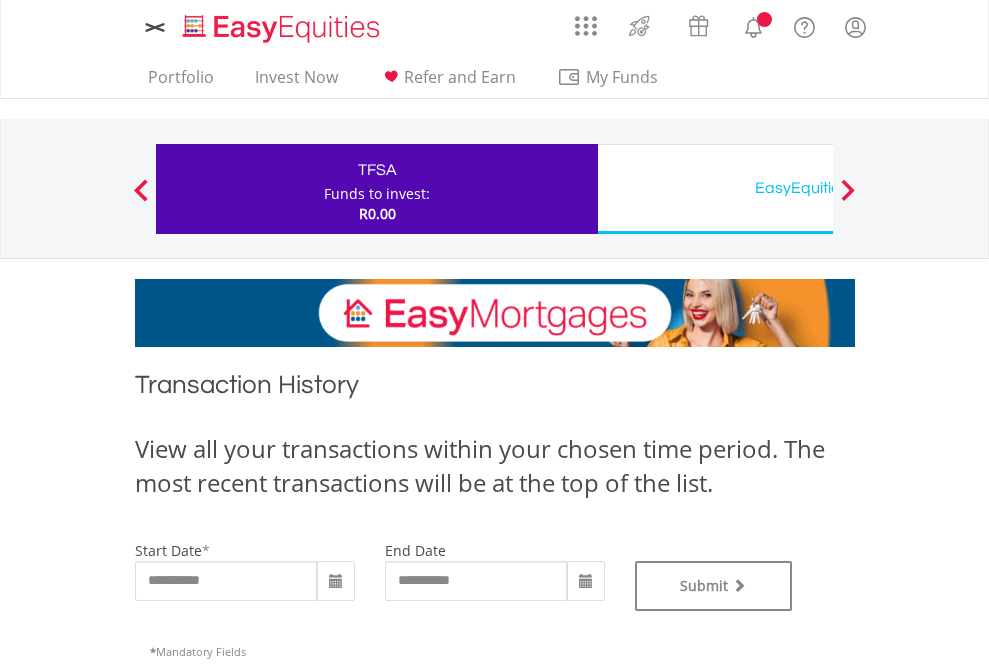 type on "**********" 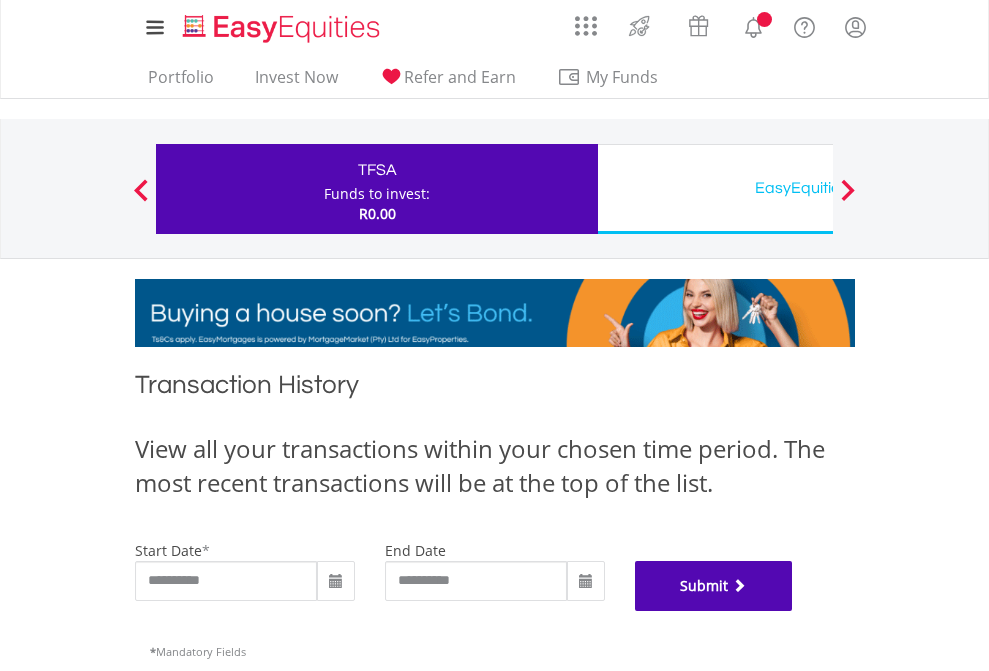click on "Submit" at bounding box center [714, 586] 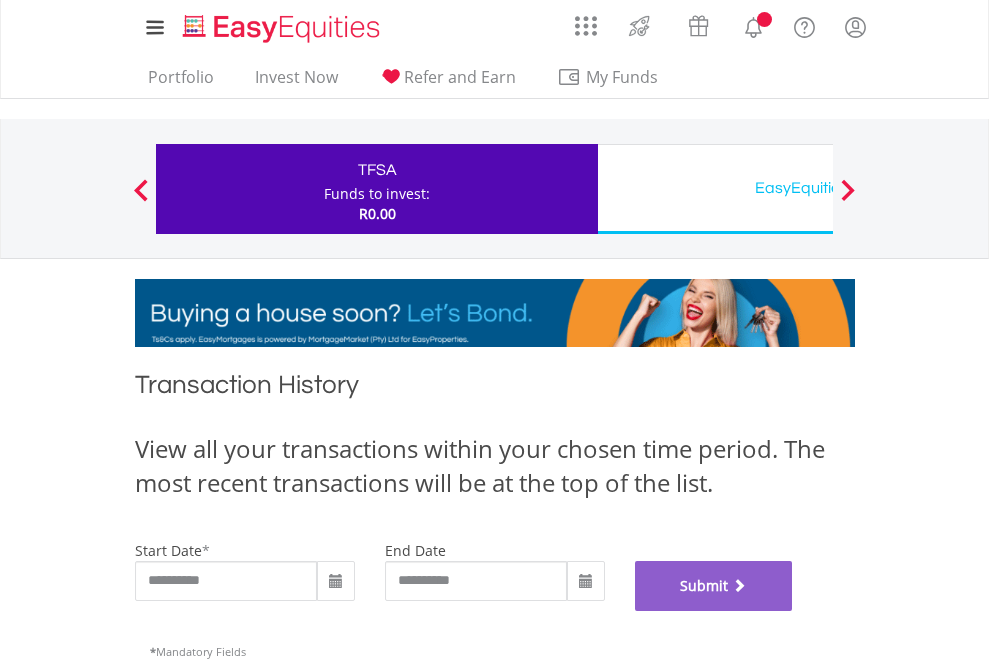 scroll, scrollTop: 811, scrollLeft: 0, axis: vertical 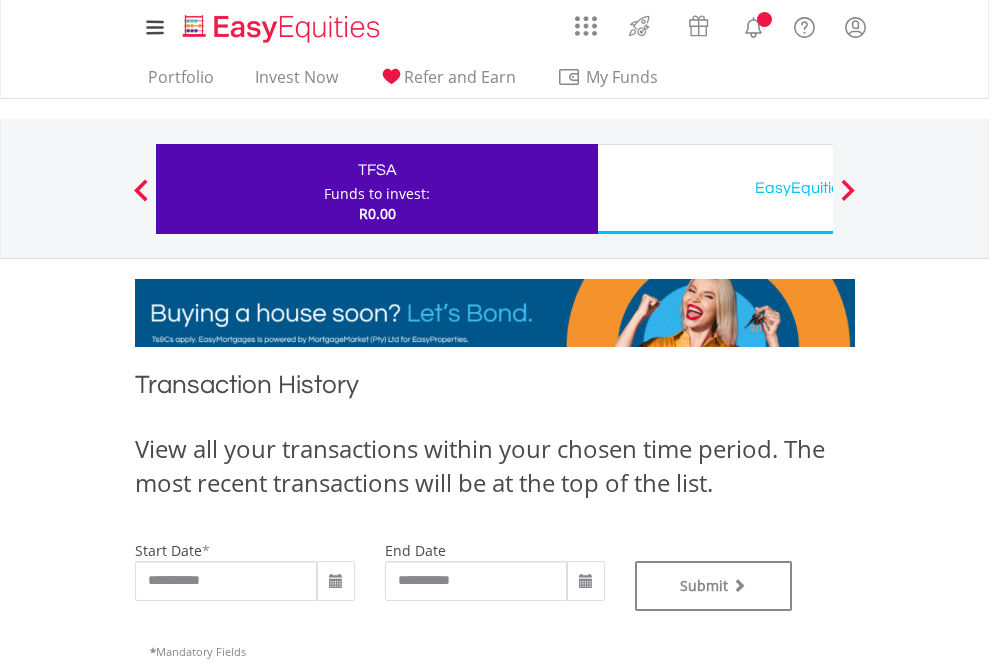 click on "EasyEquities USD" at bounding box center [818, 188] 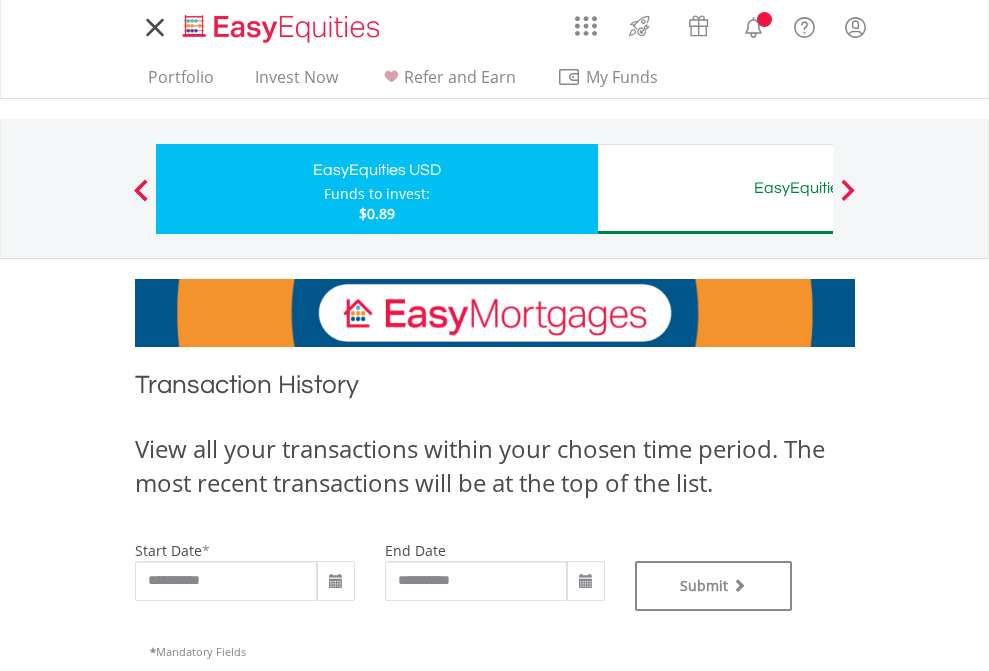scroll, scrollTop: 0, scrollLeft: 0, axis: both 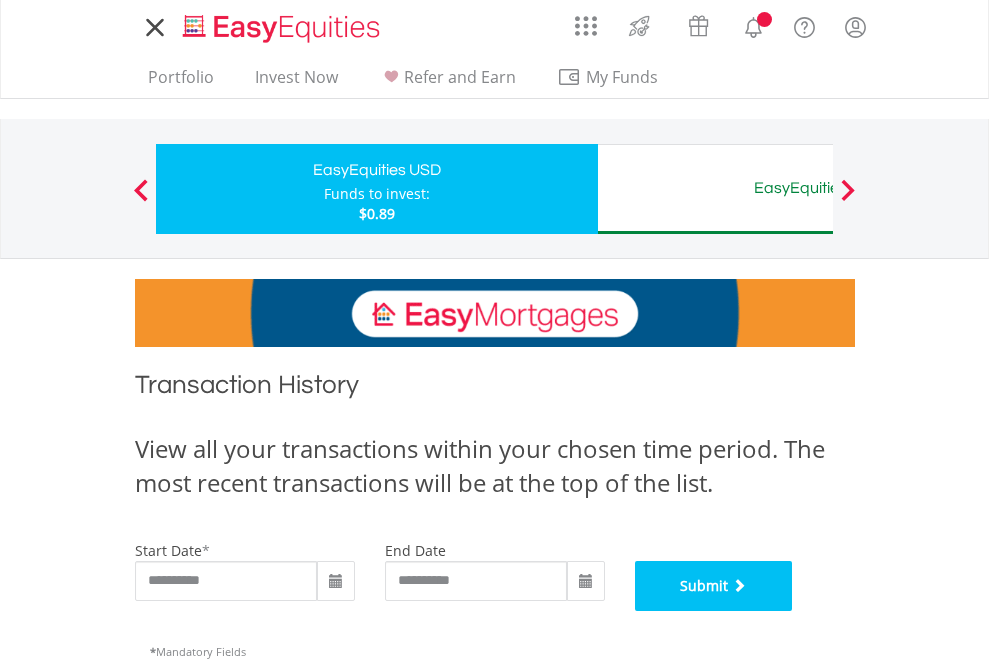 click on "Submit" at bounding box center [714, 586] 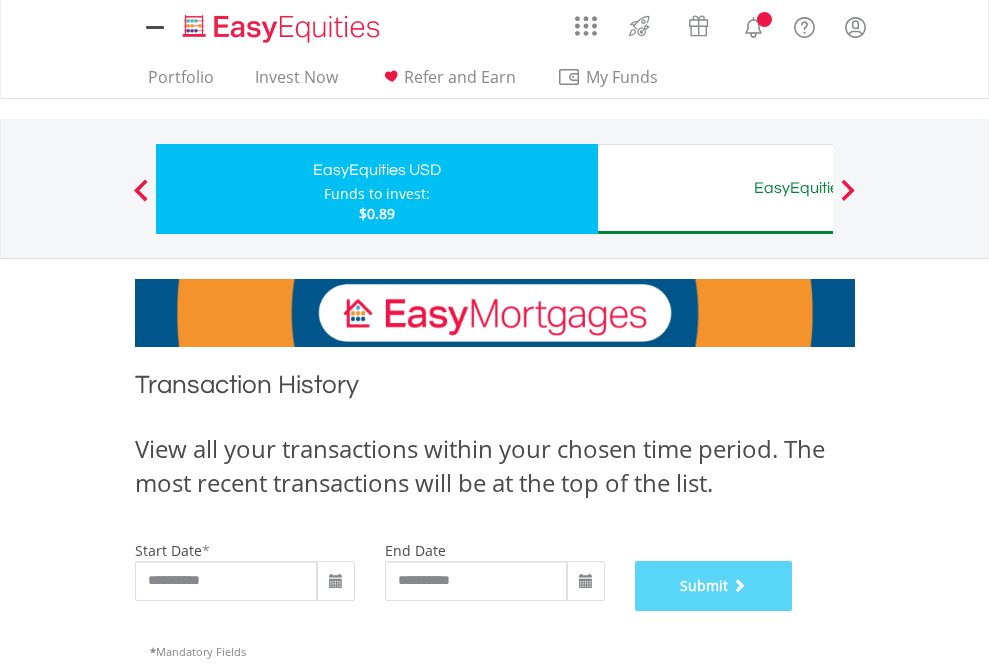scroll, scrollTop: 811, scrollLeft: 0, axis: vertical 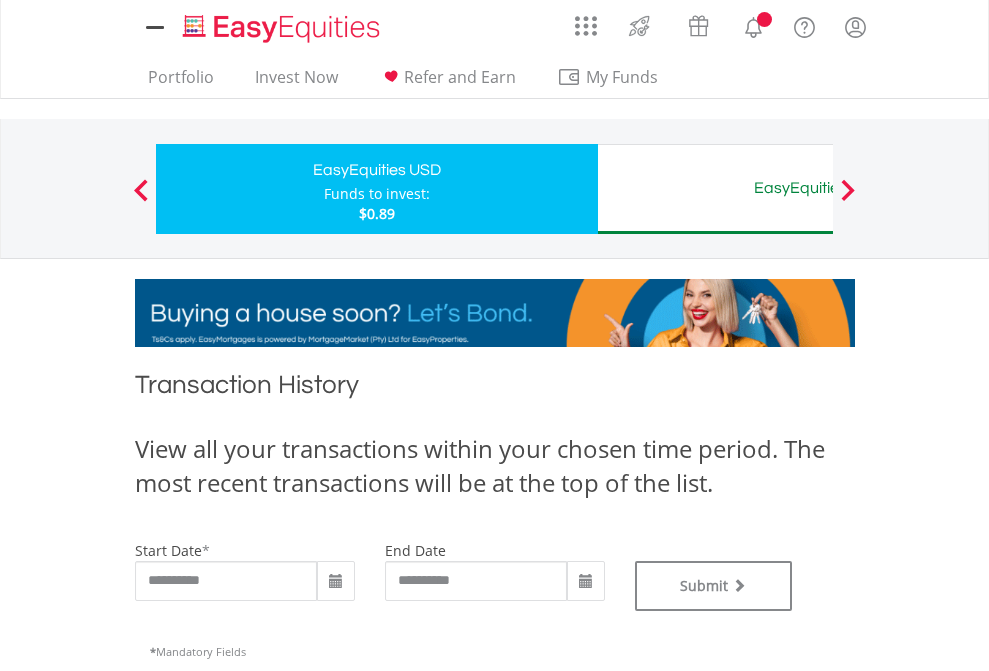 click on "EasyEquities AUD" at bounding box center [818, 188] 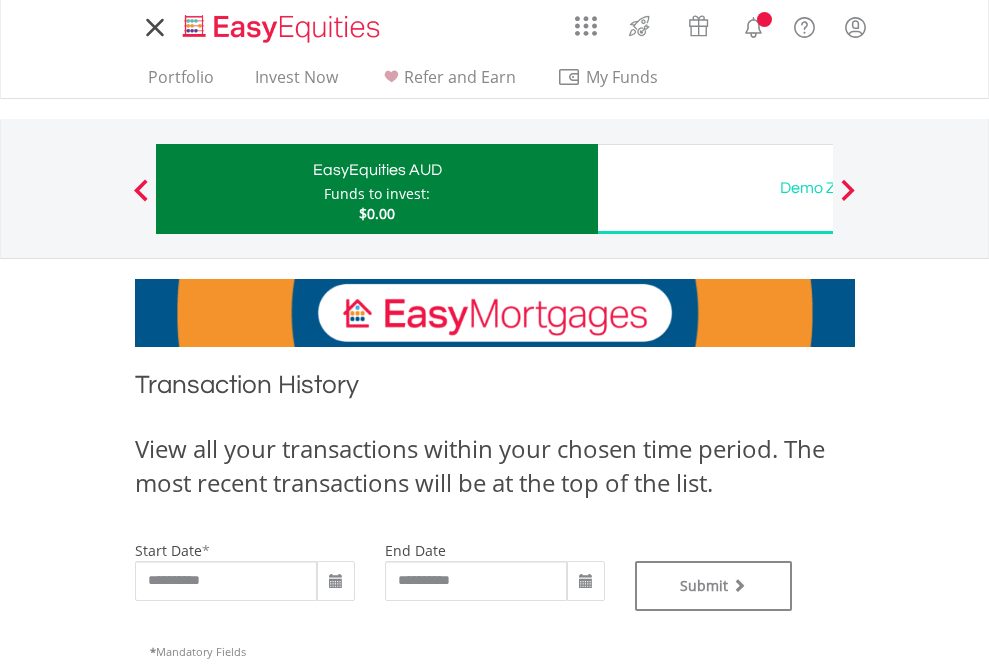 scroll, scrollTop: 0, scrollLeft: 0, axis: both 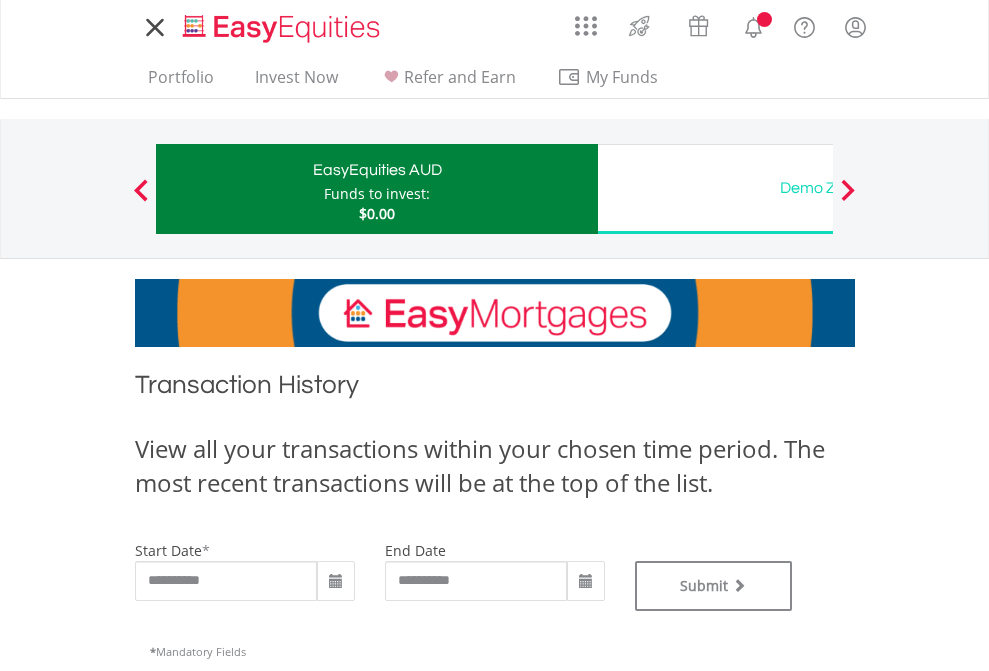 type on "**********" 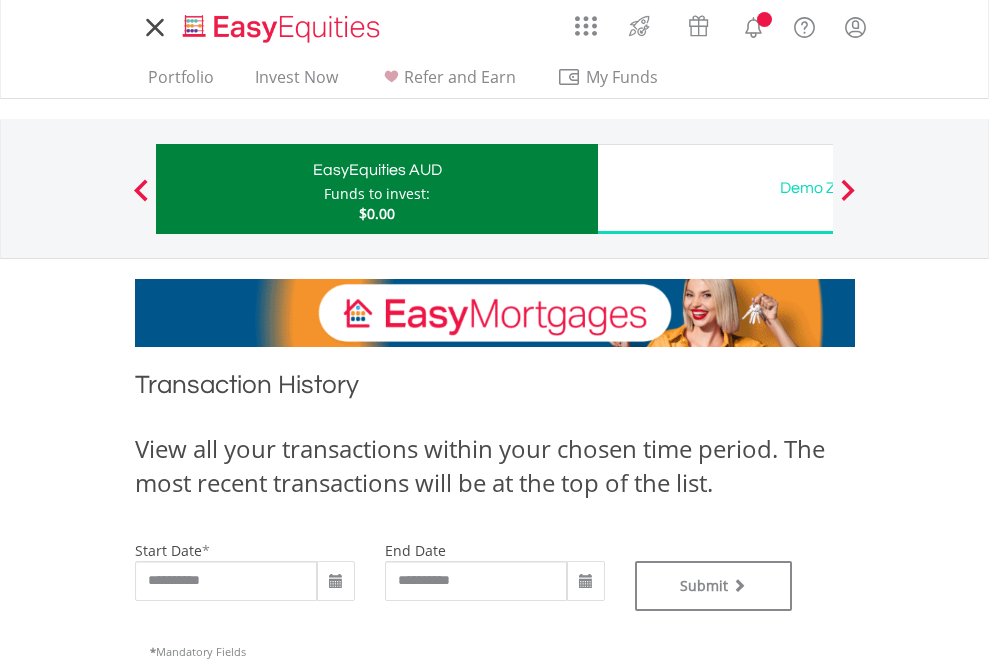type on "**********" 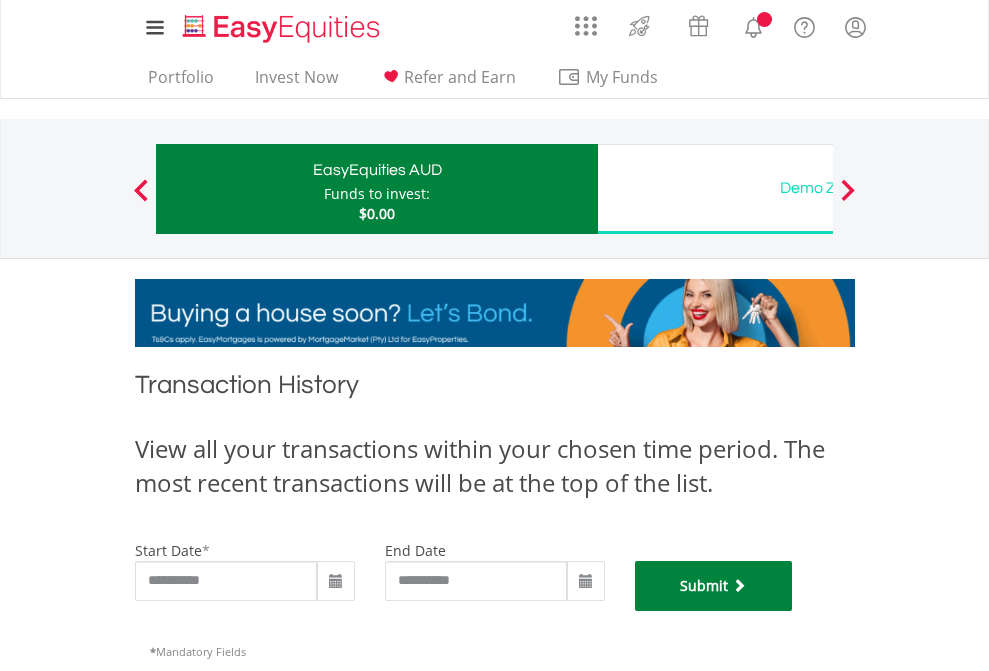 click on "Submit" at bounding box center [714, 586] 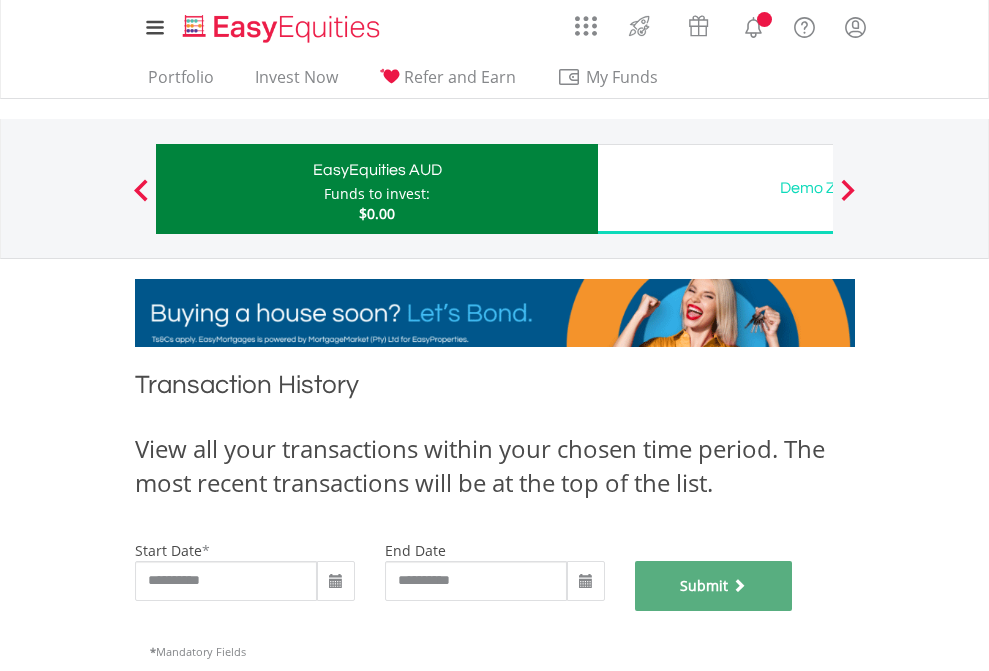 scroll, scrollTop: 811, scrollLeft: 0, axis: vertical 